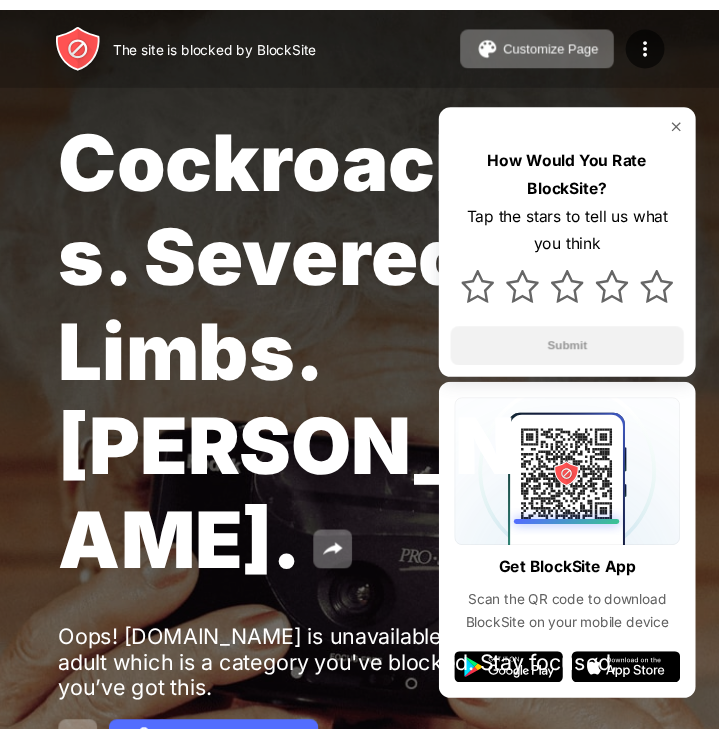 scroll, scrollTop: 0, scrollLeft: 0, axis: both 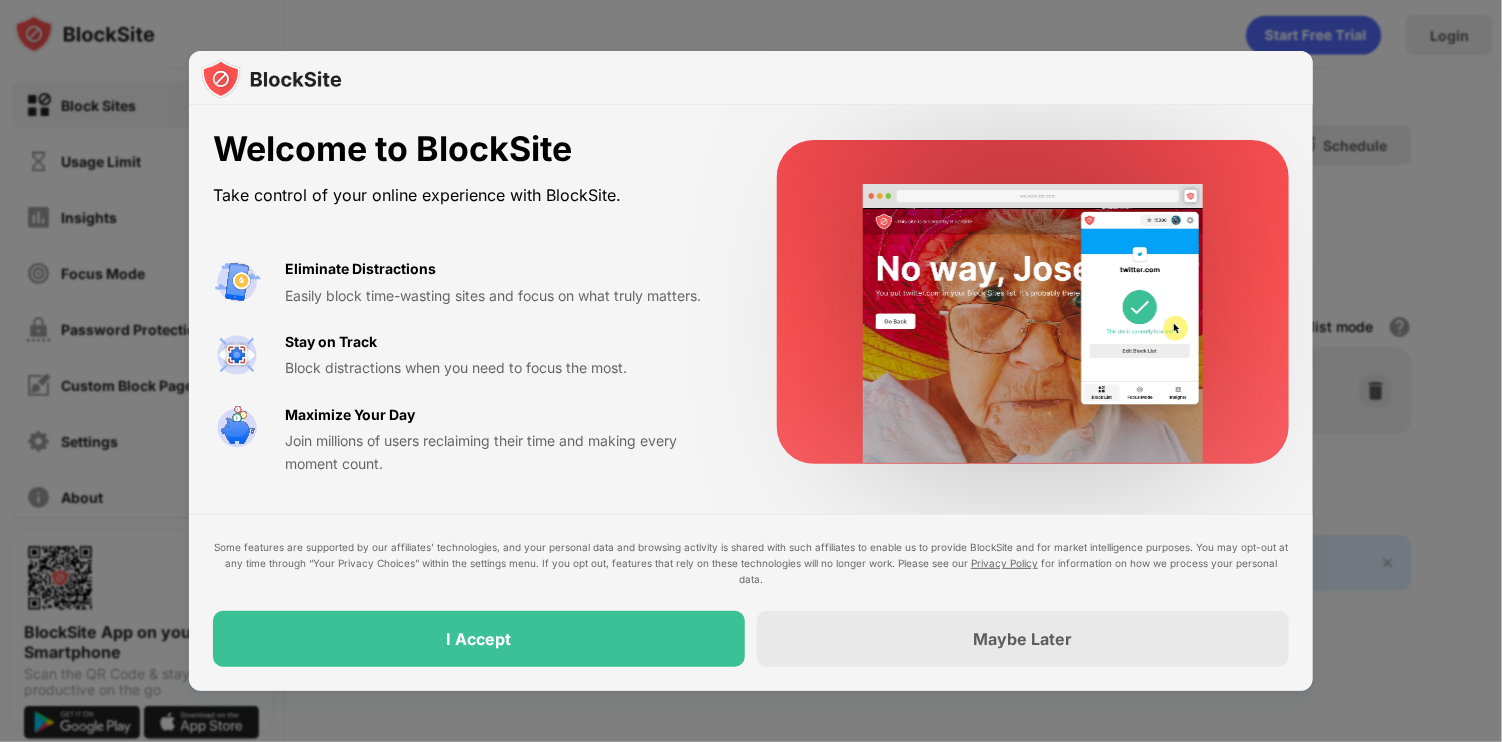 click at bounding box center (751, 371) 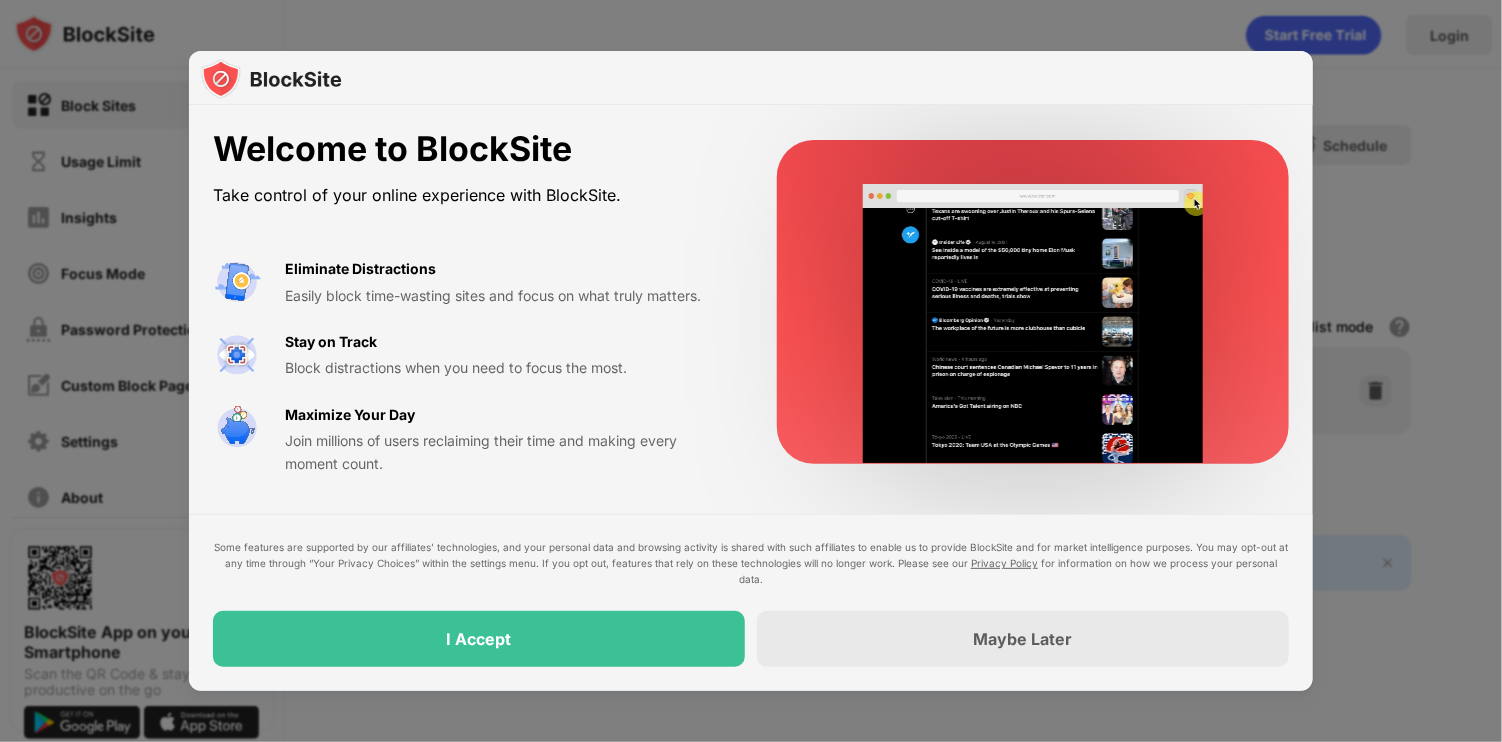 click at bounding box center (751, 371) 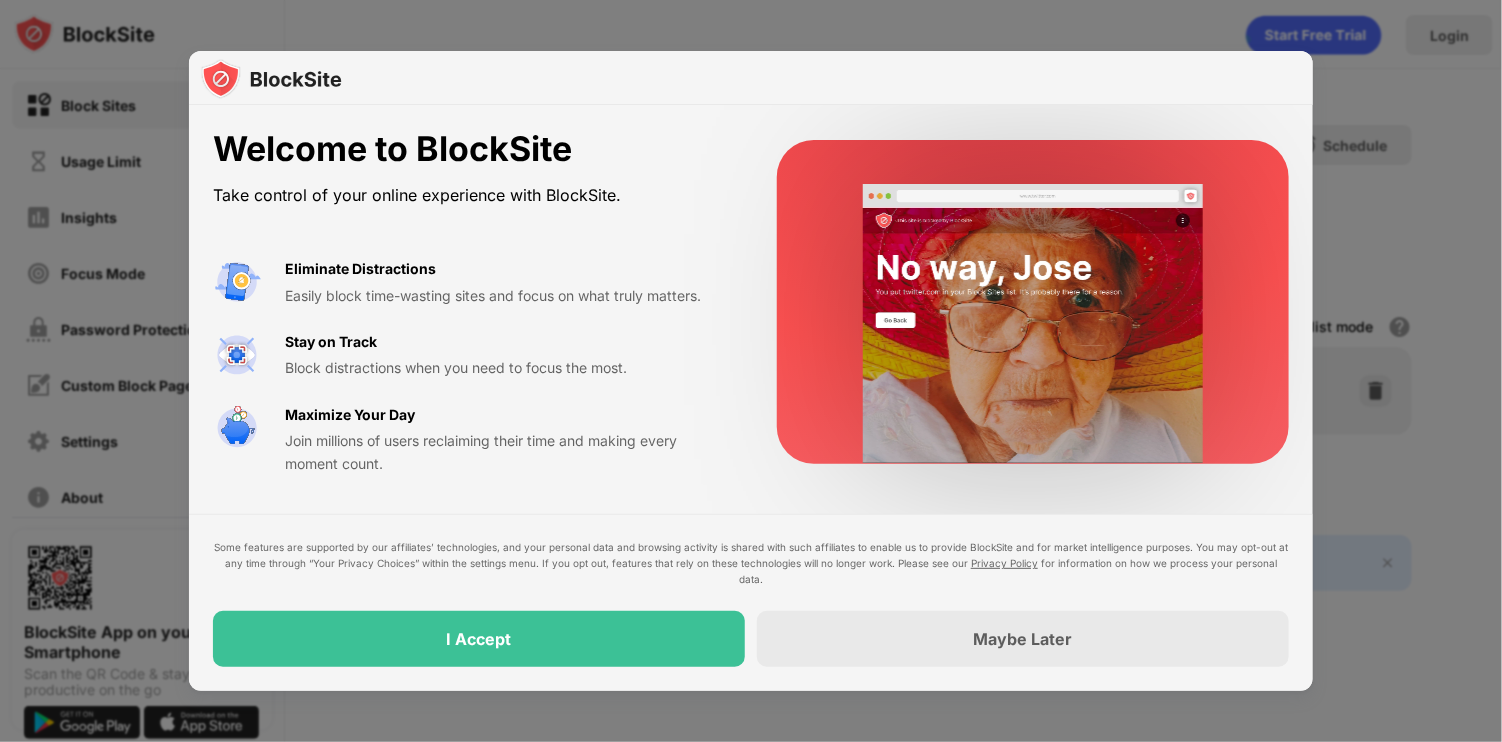 click at bounding box center [751, 371] 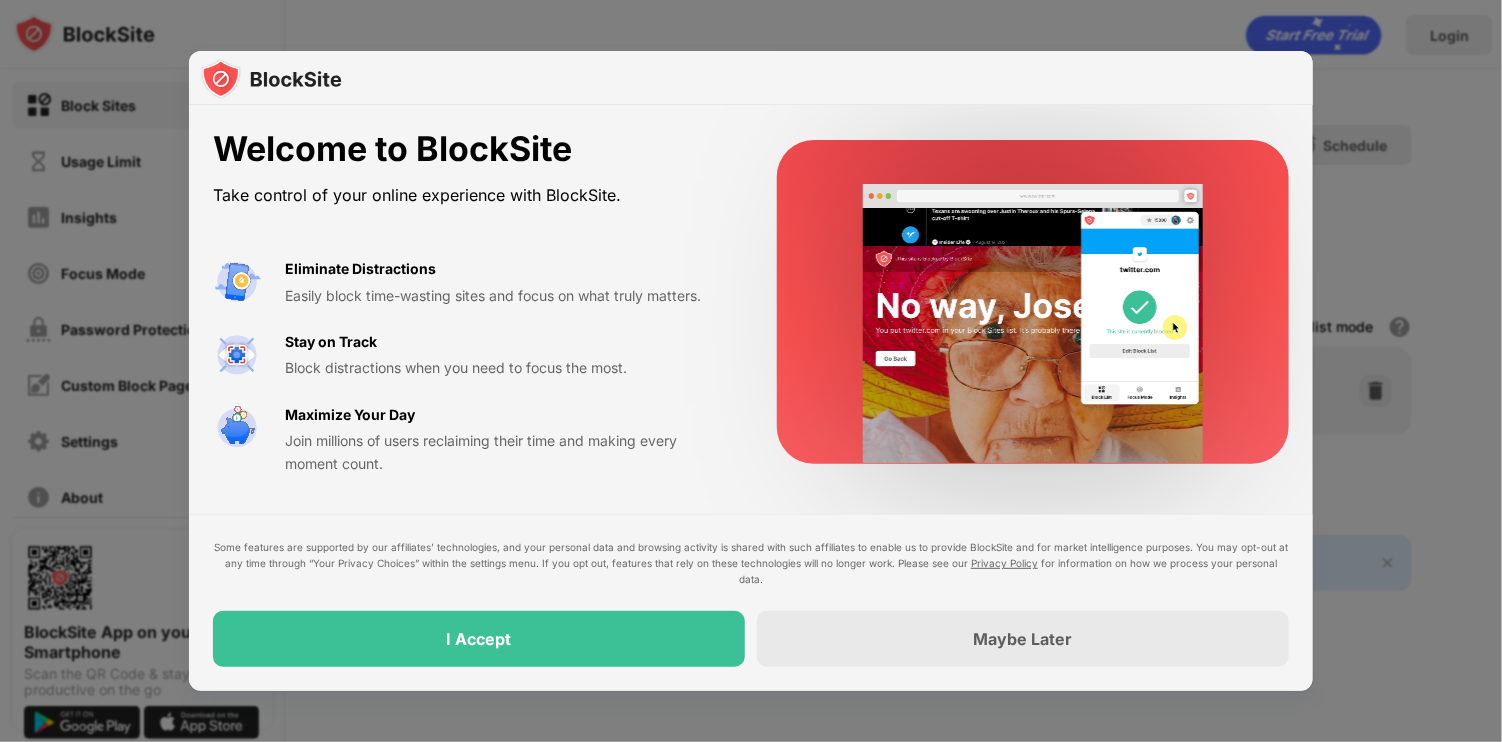 click on "I Accept" at bounding box center [479, 639] 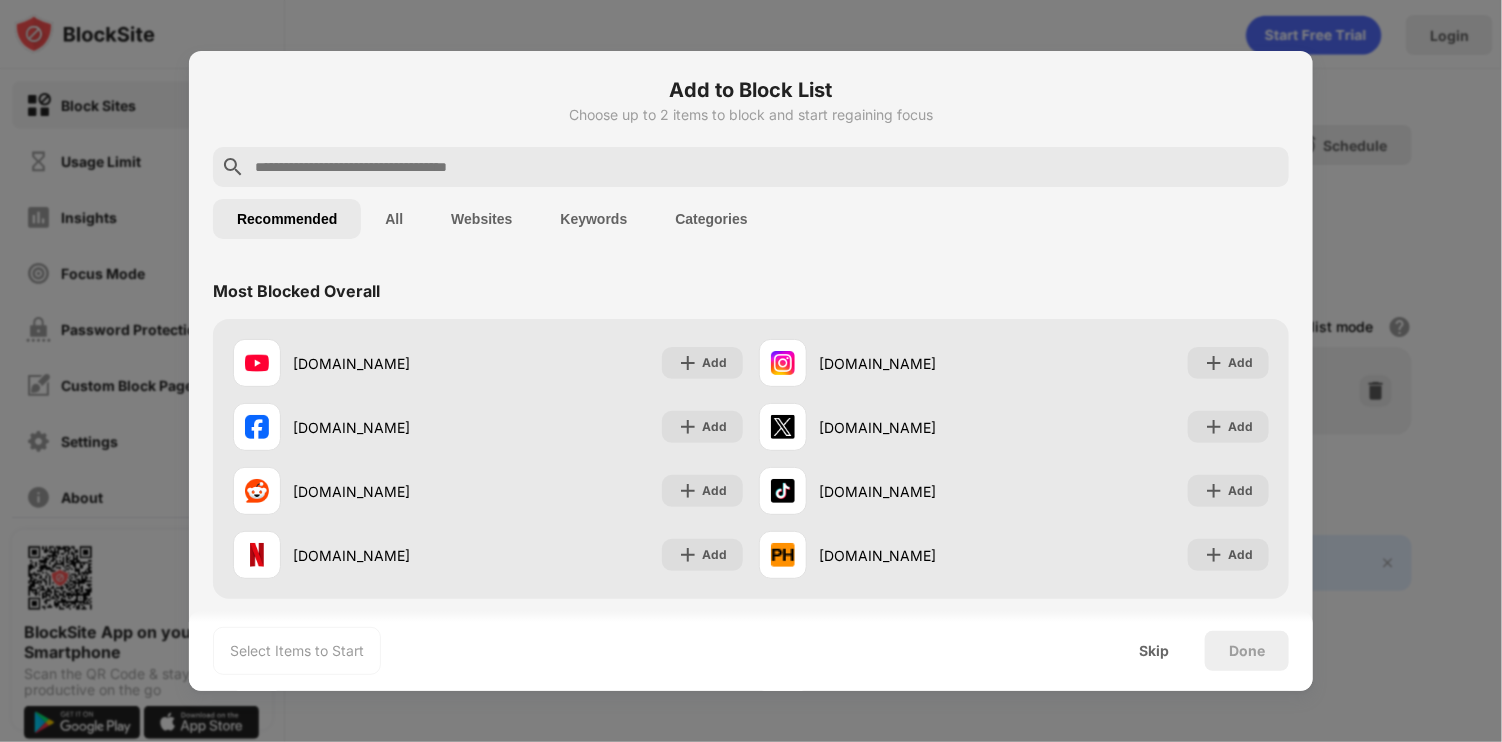 click at bounding box center (767, 167) 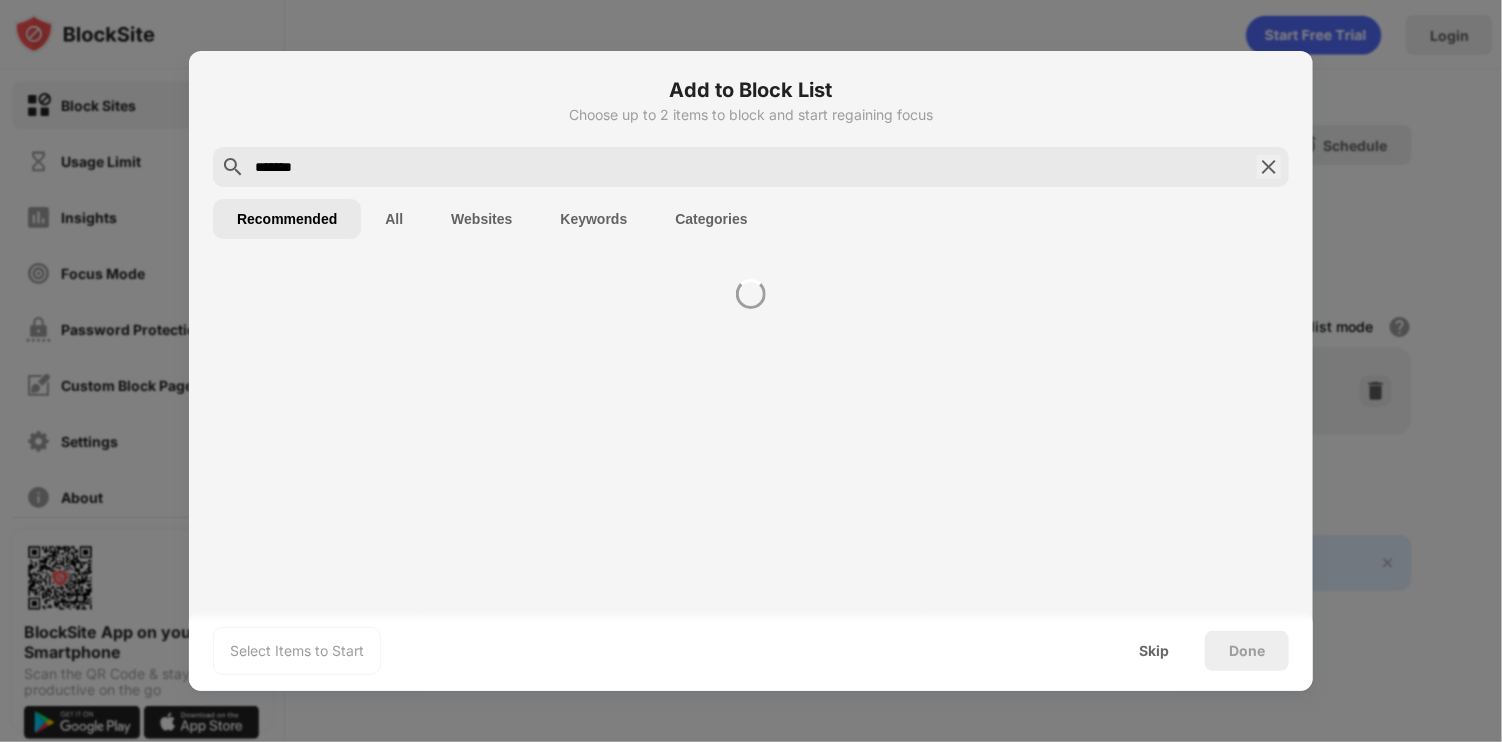 click at bounding box center (751, 433) 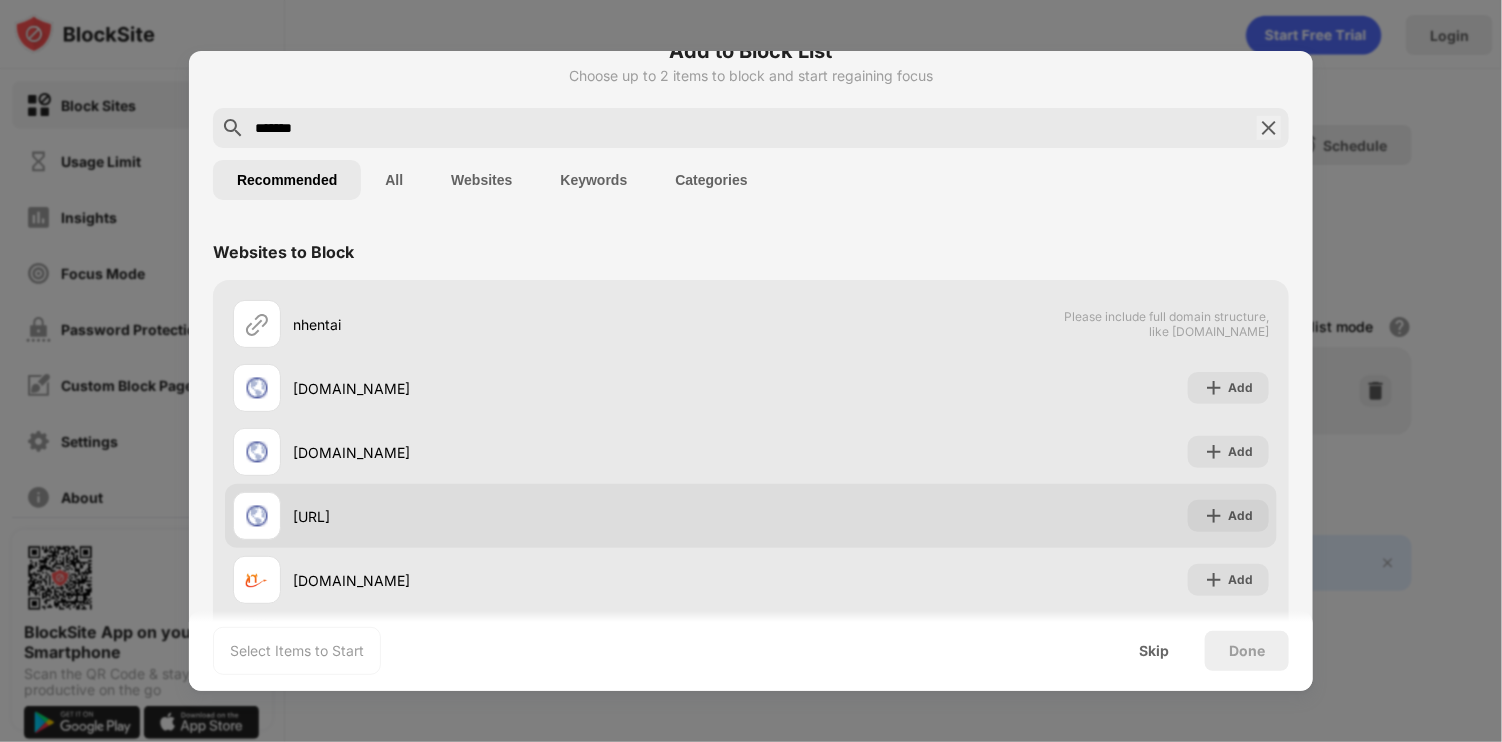 scroll, scrollTop: 135, scrollLeft: 0, axis: vertical 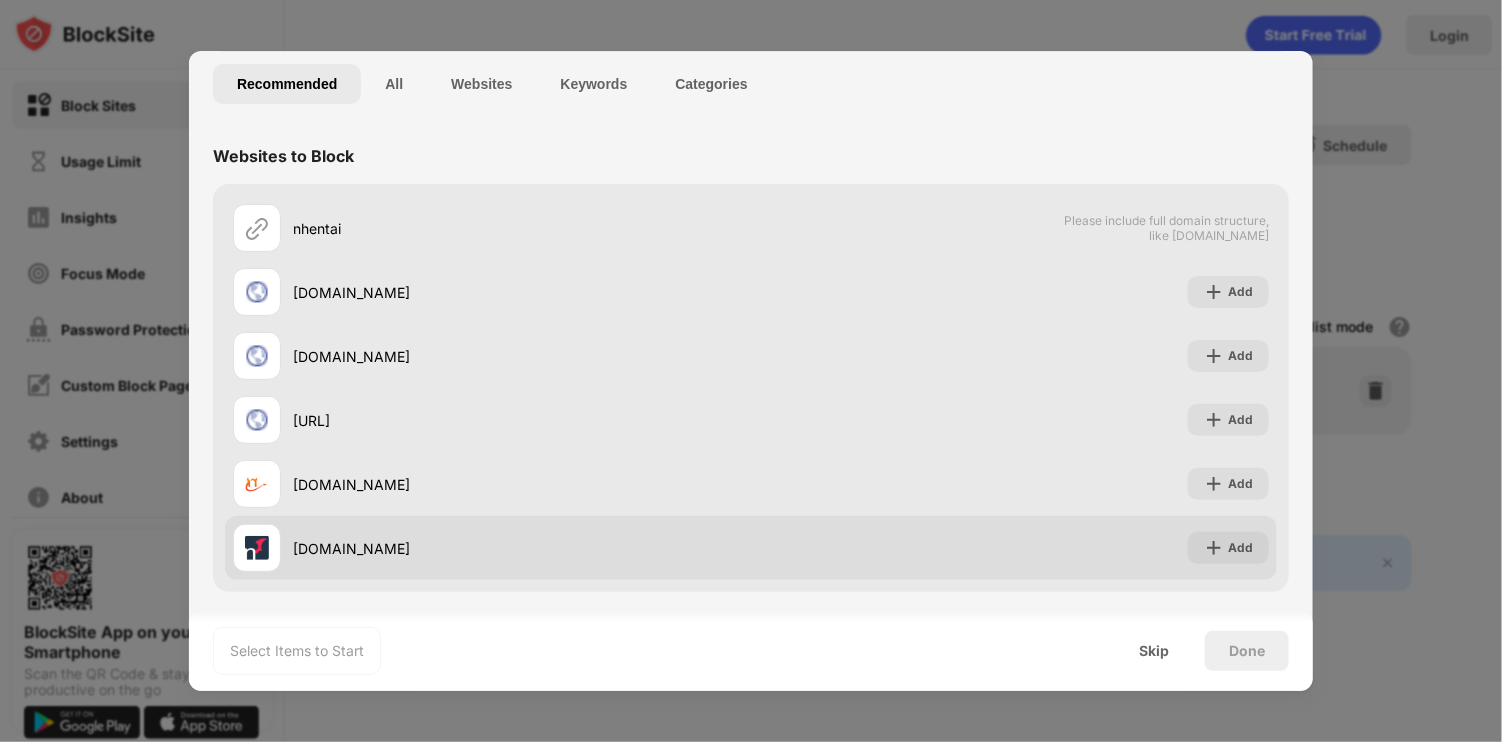 click on "Add" at bounding box center [1228, 548] 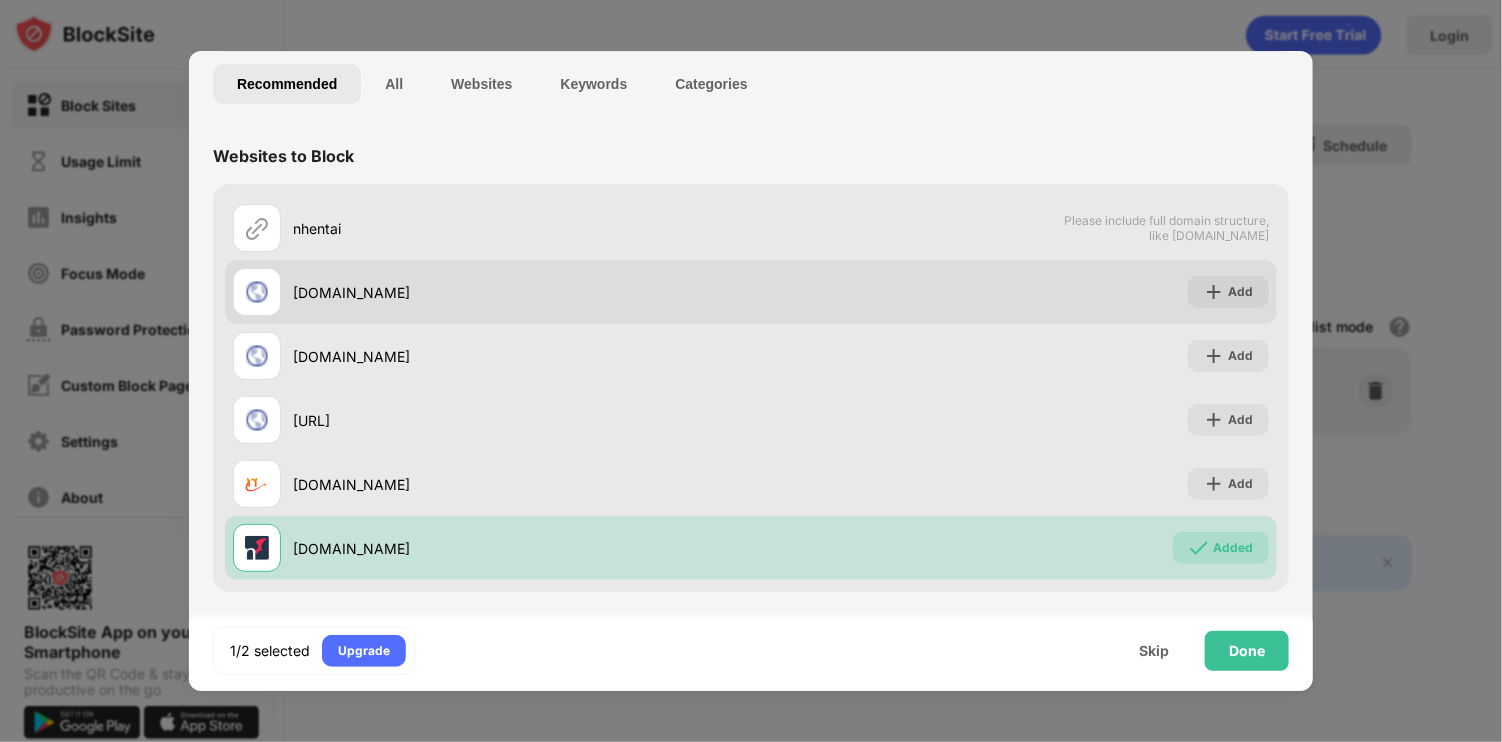 scroll, scrollTop: 0, scrollLeft: 0, axis: both 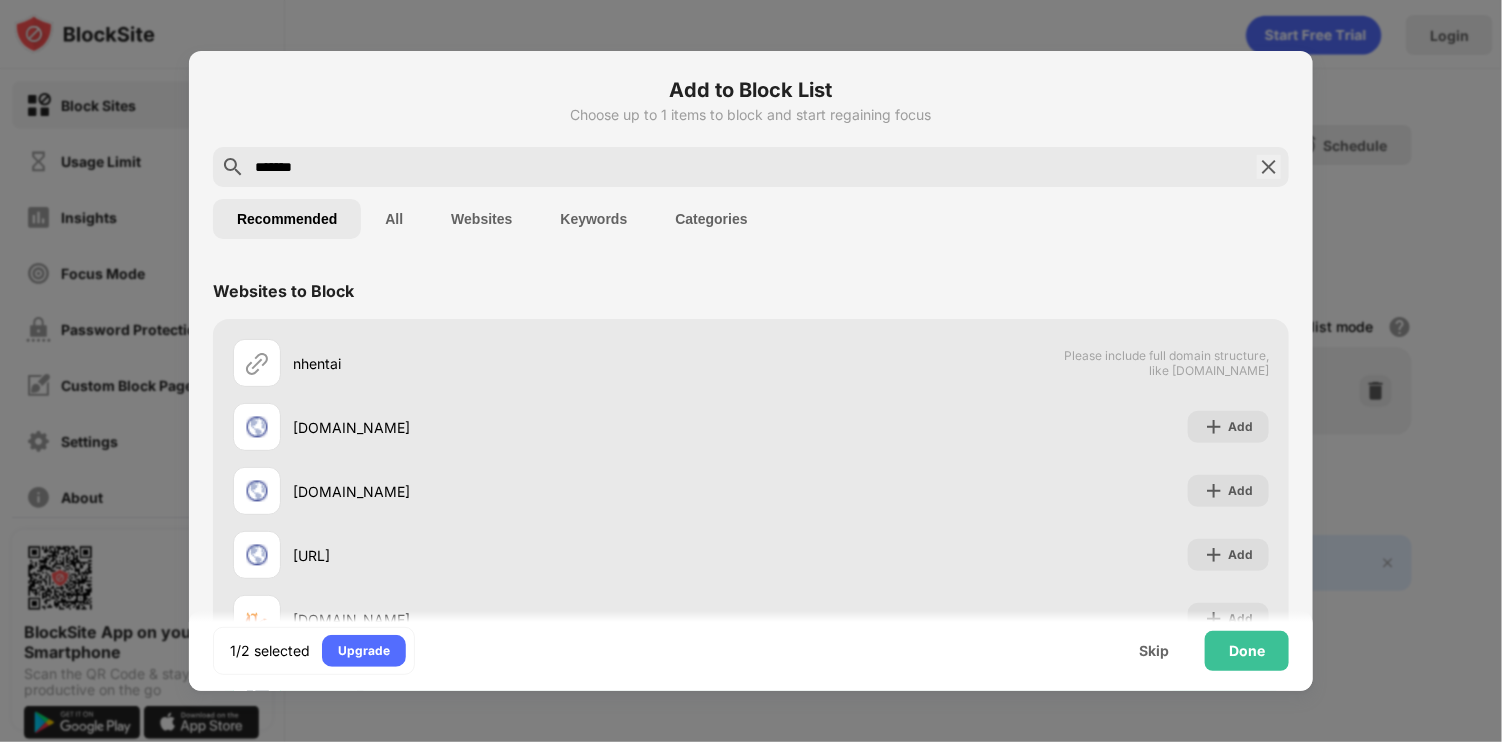 drag, startPoint x: 304, startPoint y: 191, endPoint x: -44, endPoint y: 186, distance: 348.03592 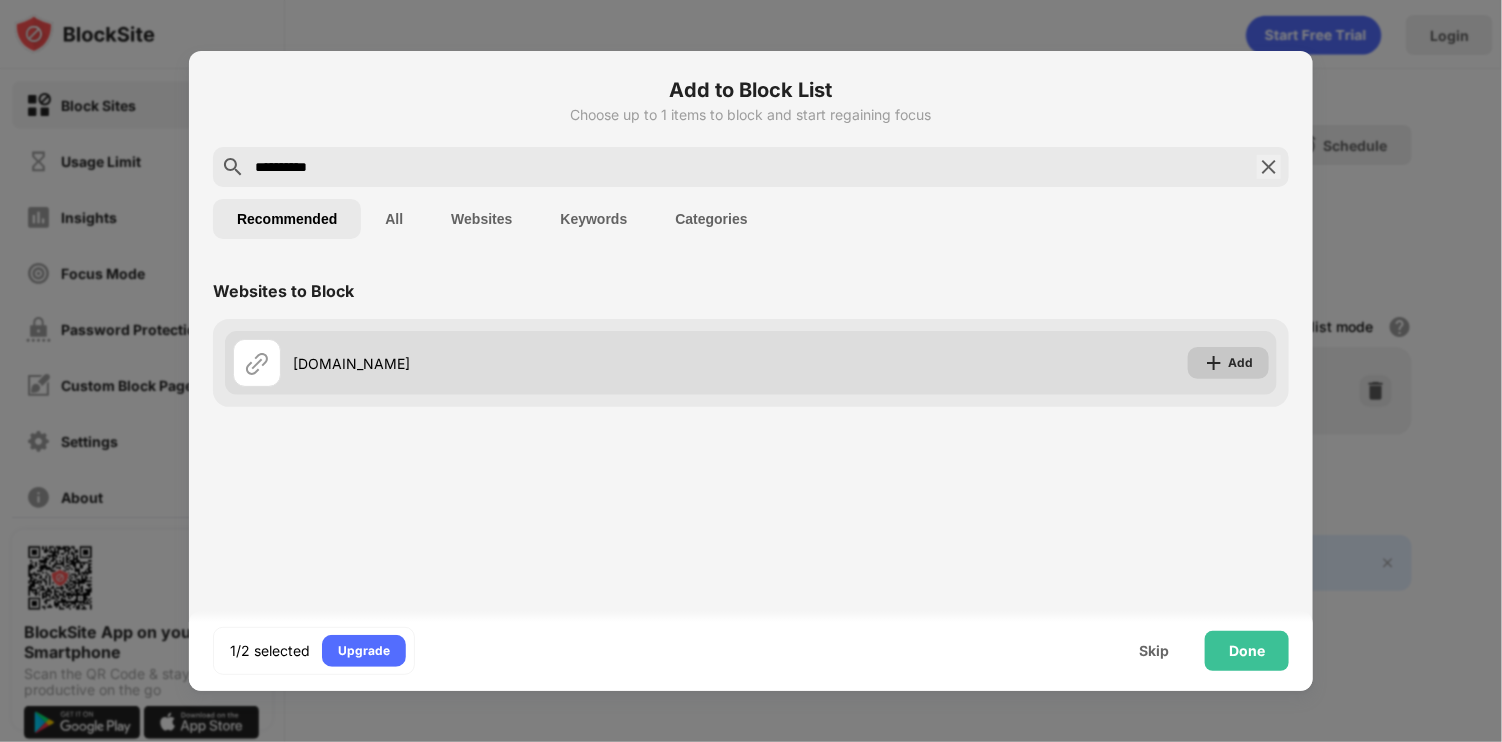 type on "**********" 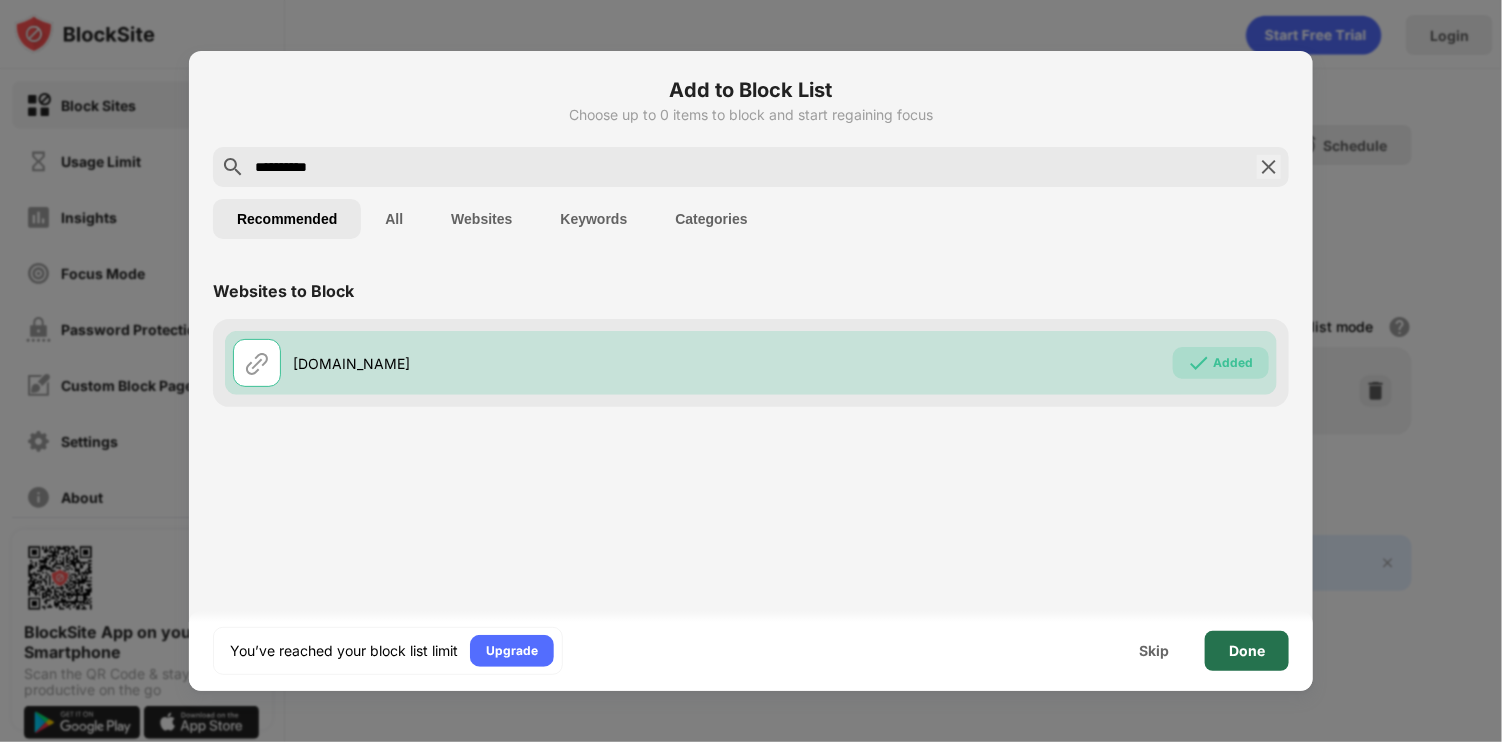 click on "Done" at bounding box center (1247, 651) 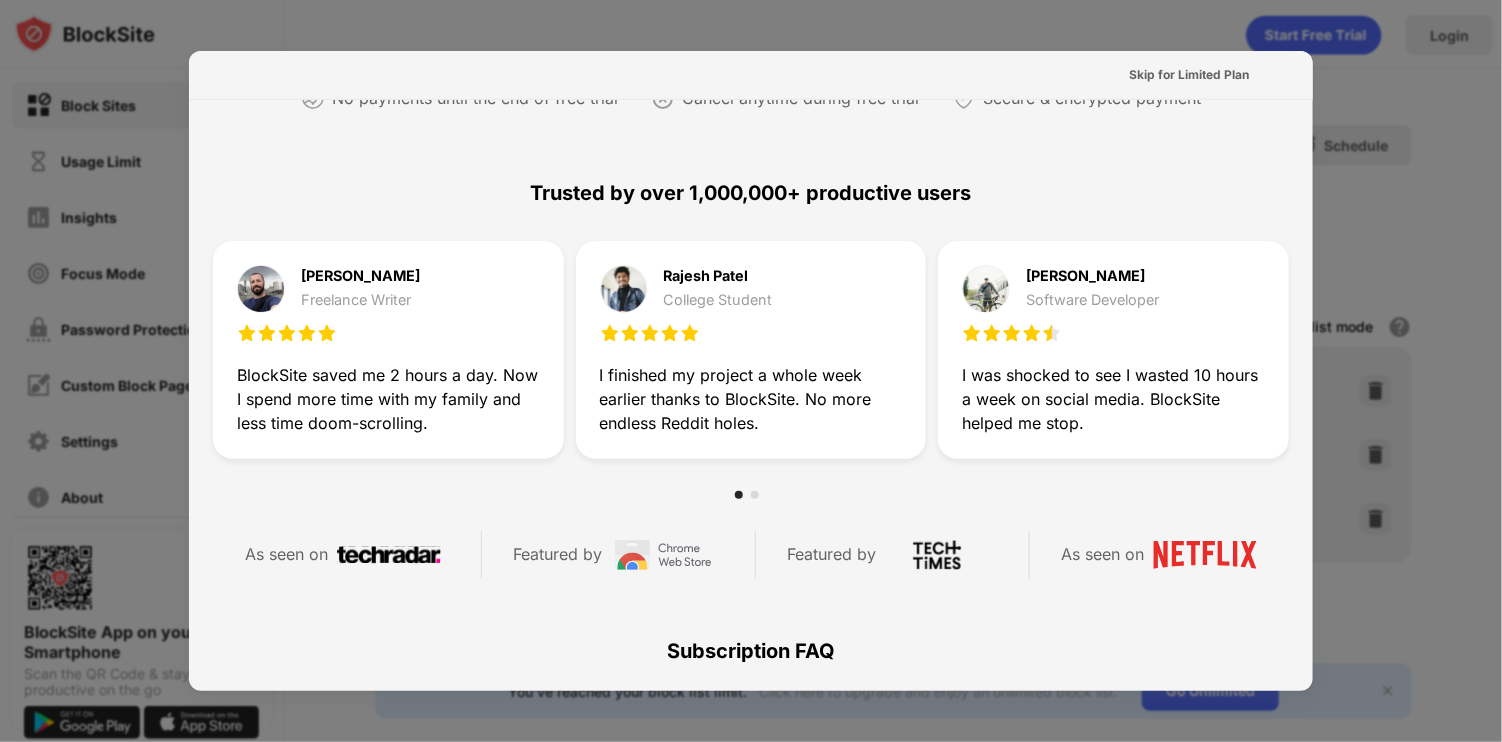 scroll, scrollTop: 0, scrollLeft: 0, axis: both 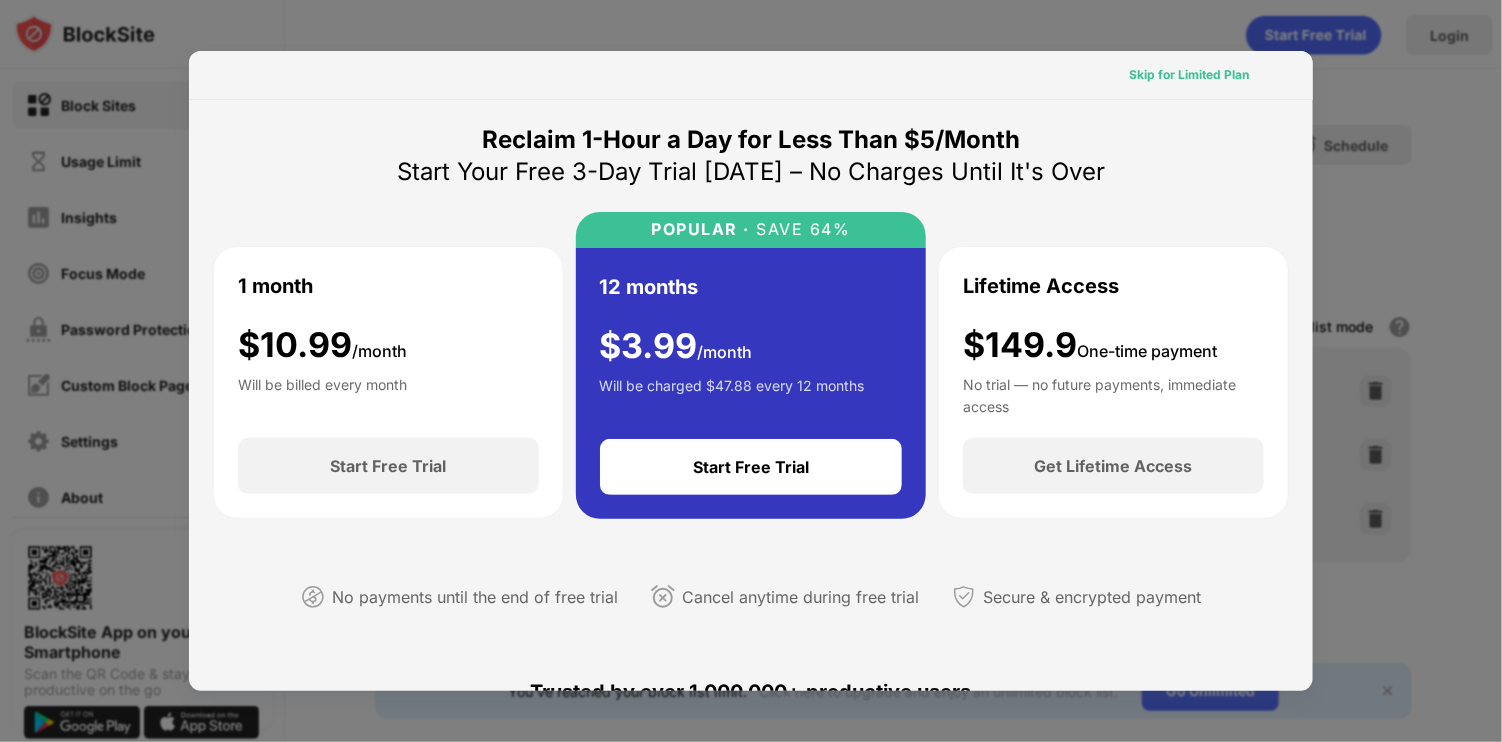 click on "Skip for Limited Plan" at bounding box center [1189, 75] 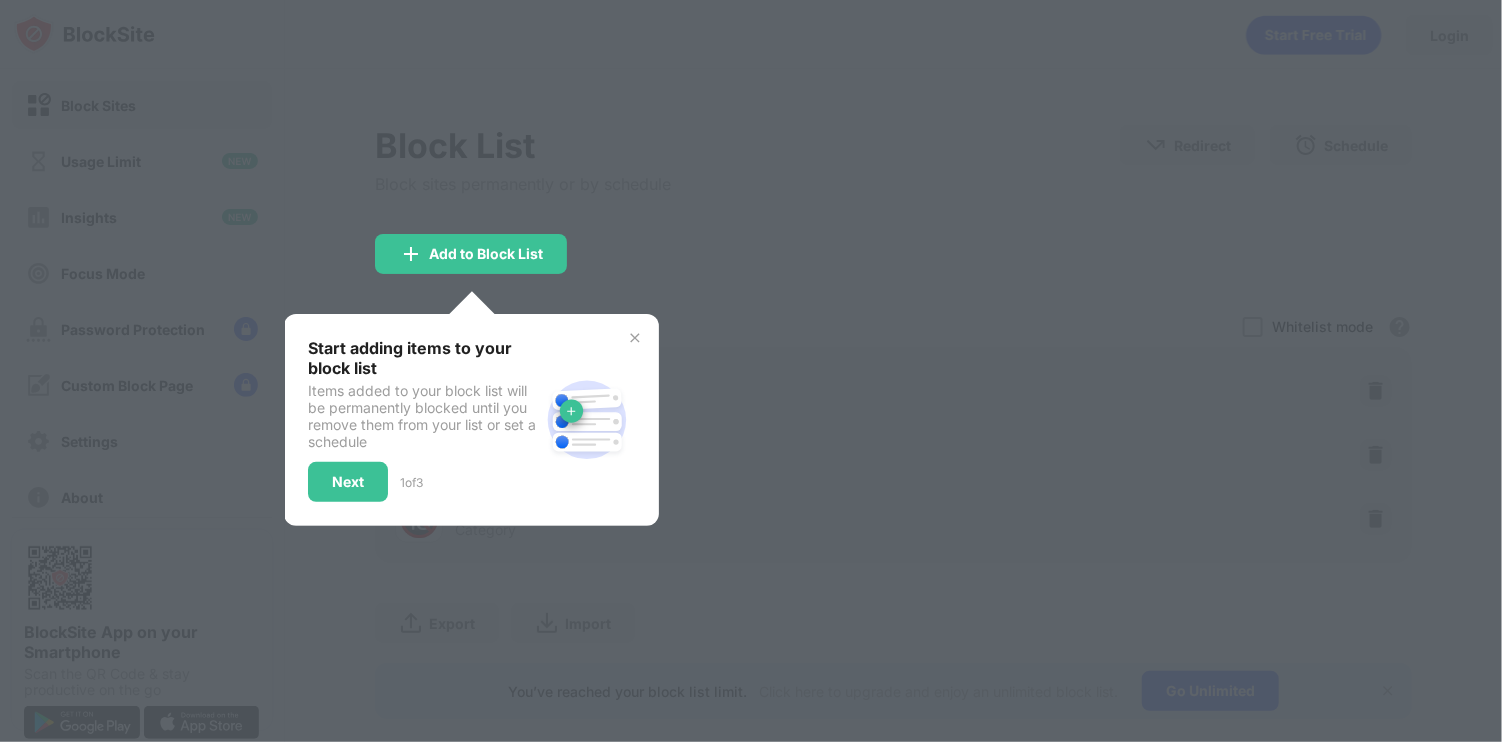 click at bounding box center (751, 371) 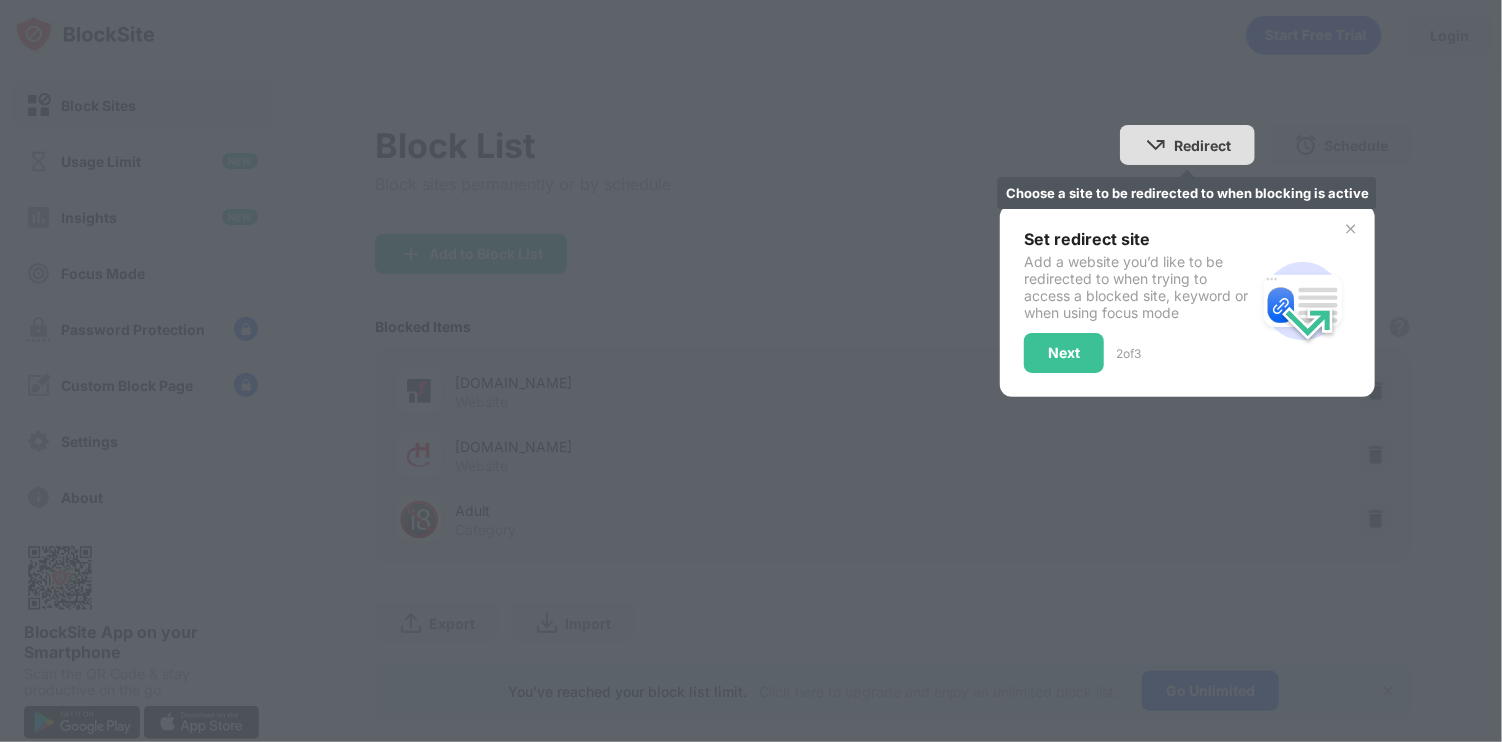 click on "Add a website you’d like to be redirected to when trying to access a blocked site, keyword or when using focus mode" at bounding box center [1139, 287] 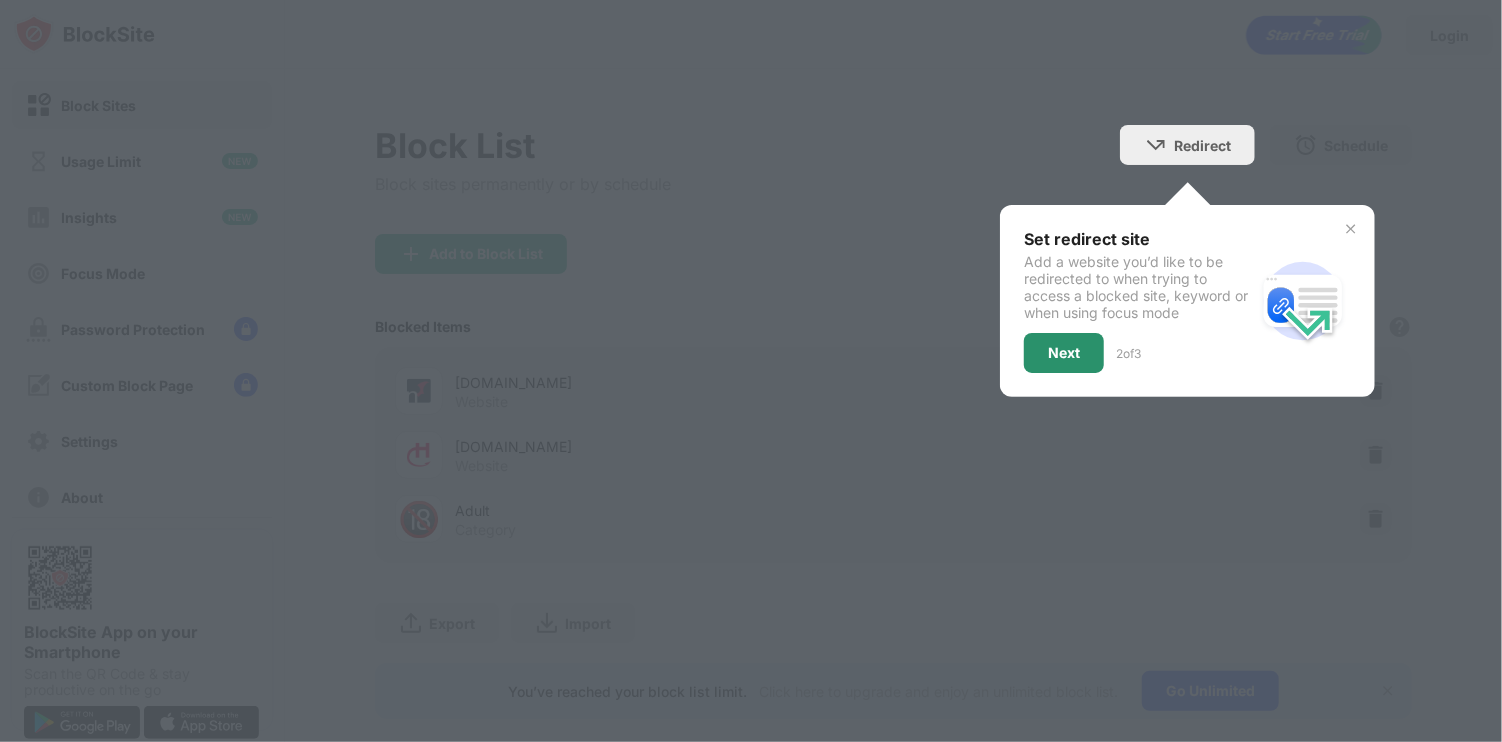 click on "Next" at bounding box center (1064, 353) 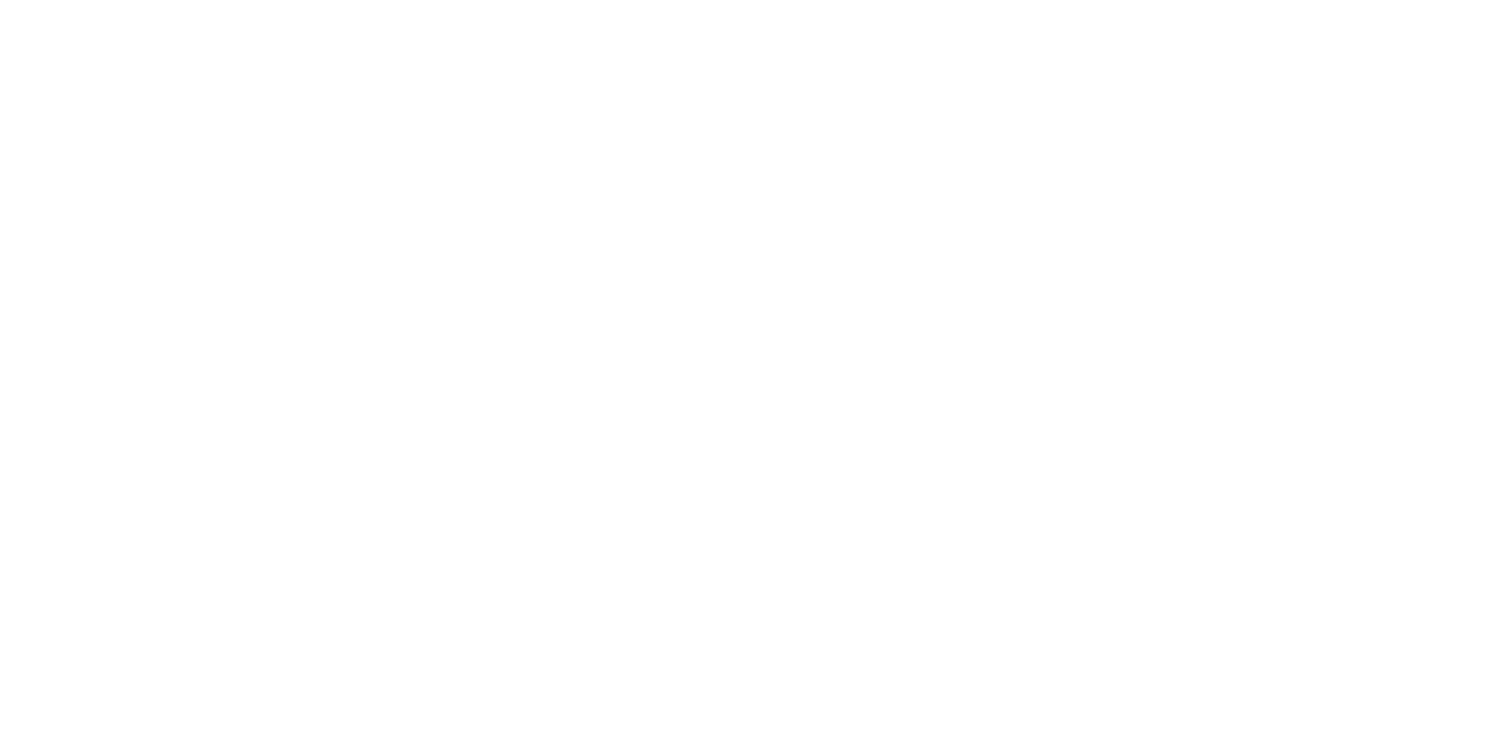 scroll, scrollTop: 0, scrollLeft: 0, axis: both 